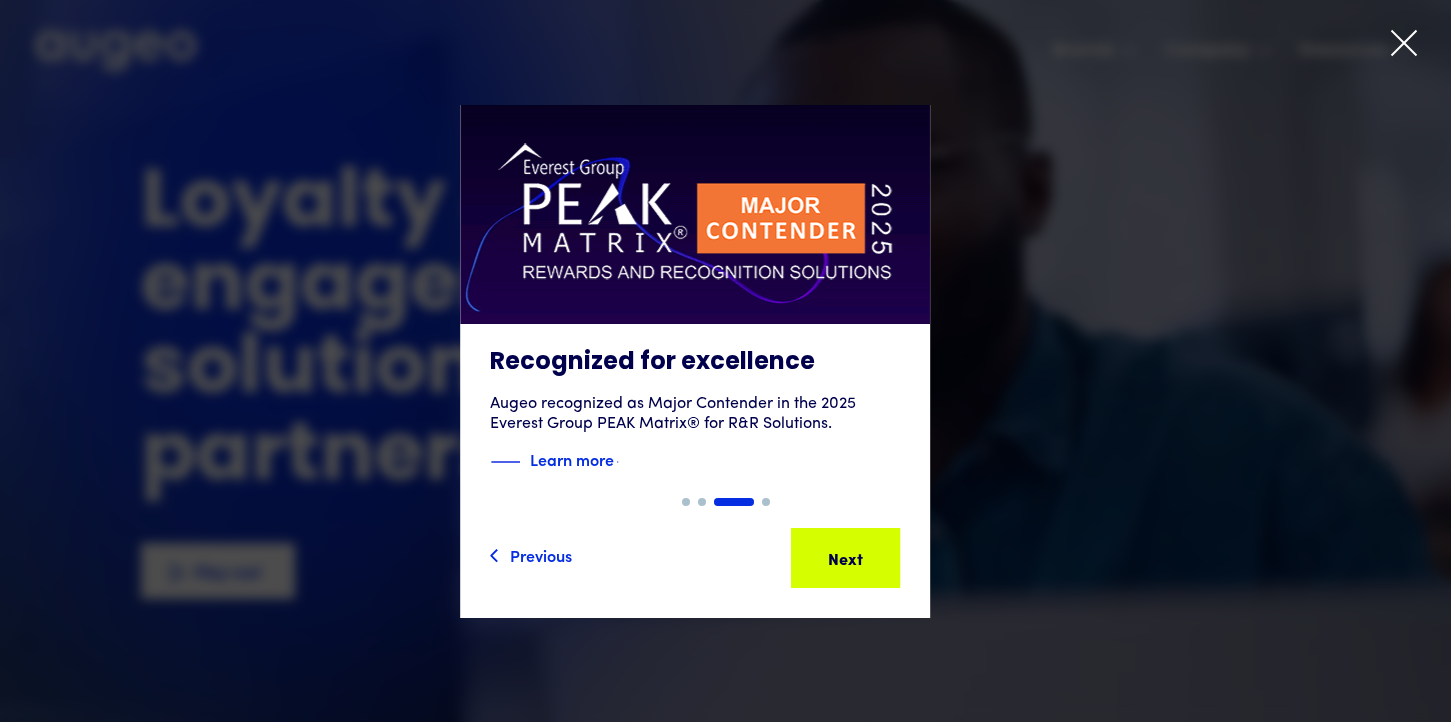 scroll, scrollTop: 0, scrollLeft: 0, axis: both 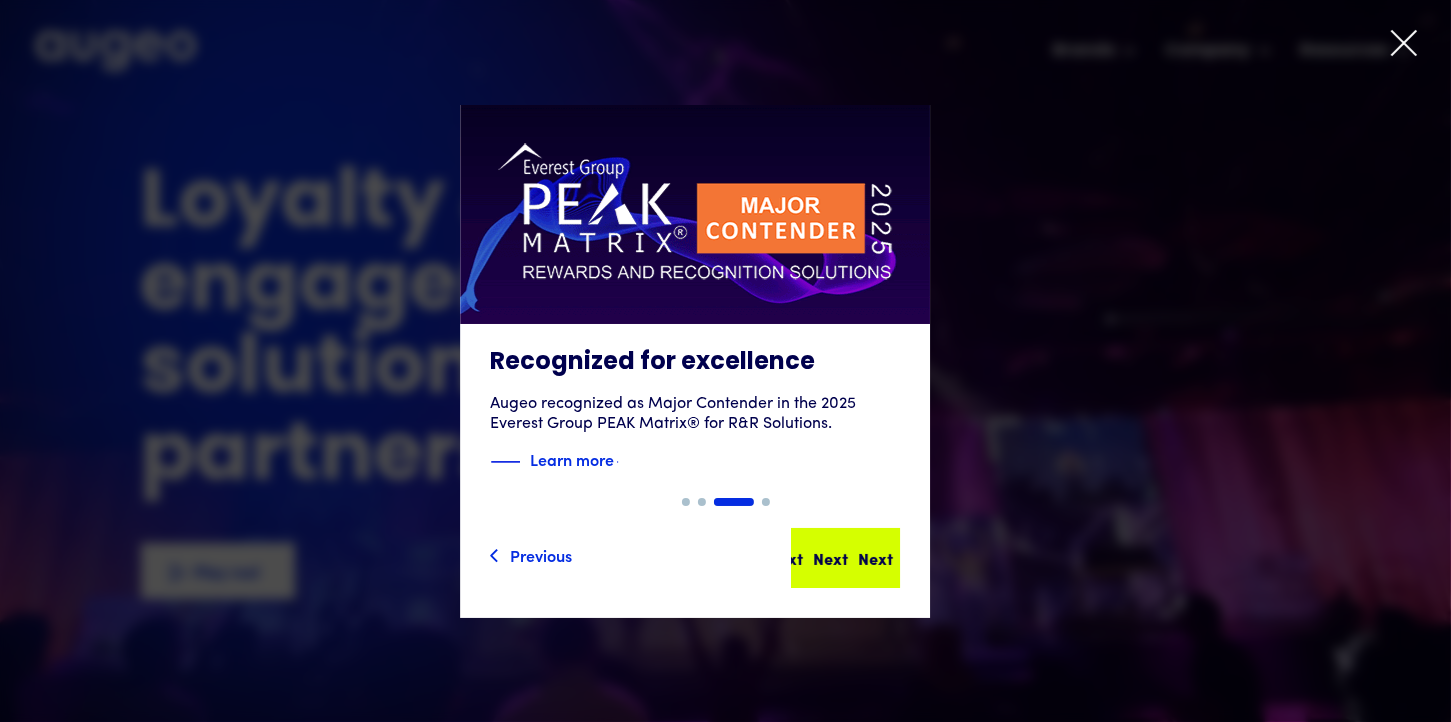 click on "Next Next Next Next" at bounding box center [845, 558] 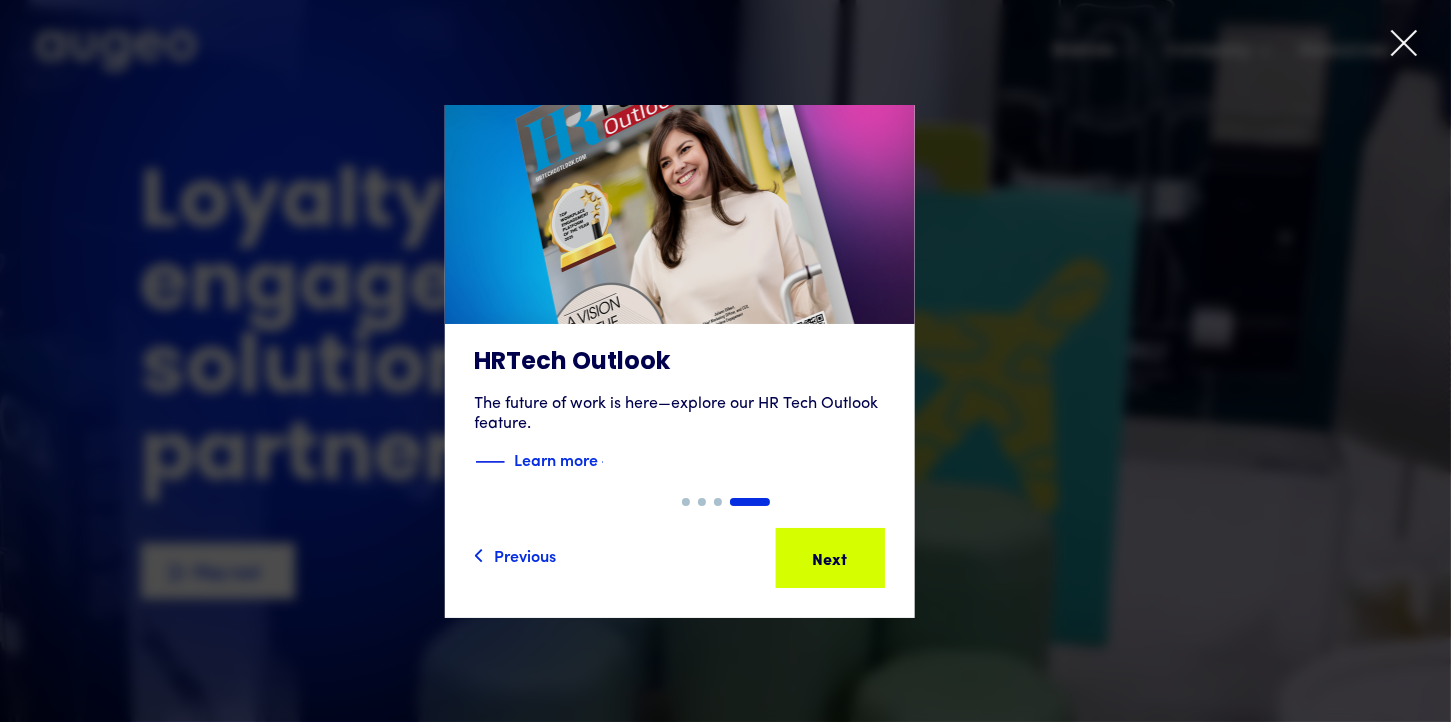 scroll, scrollTop: 0, scrollLeft: 0, axis: both 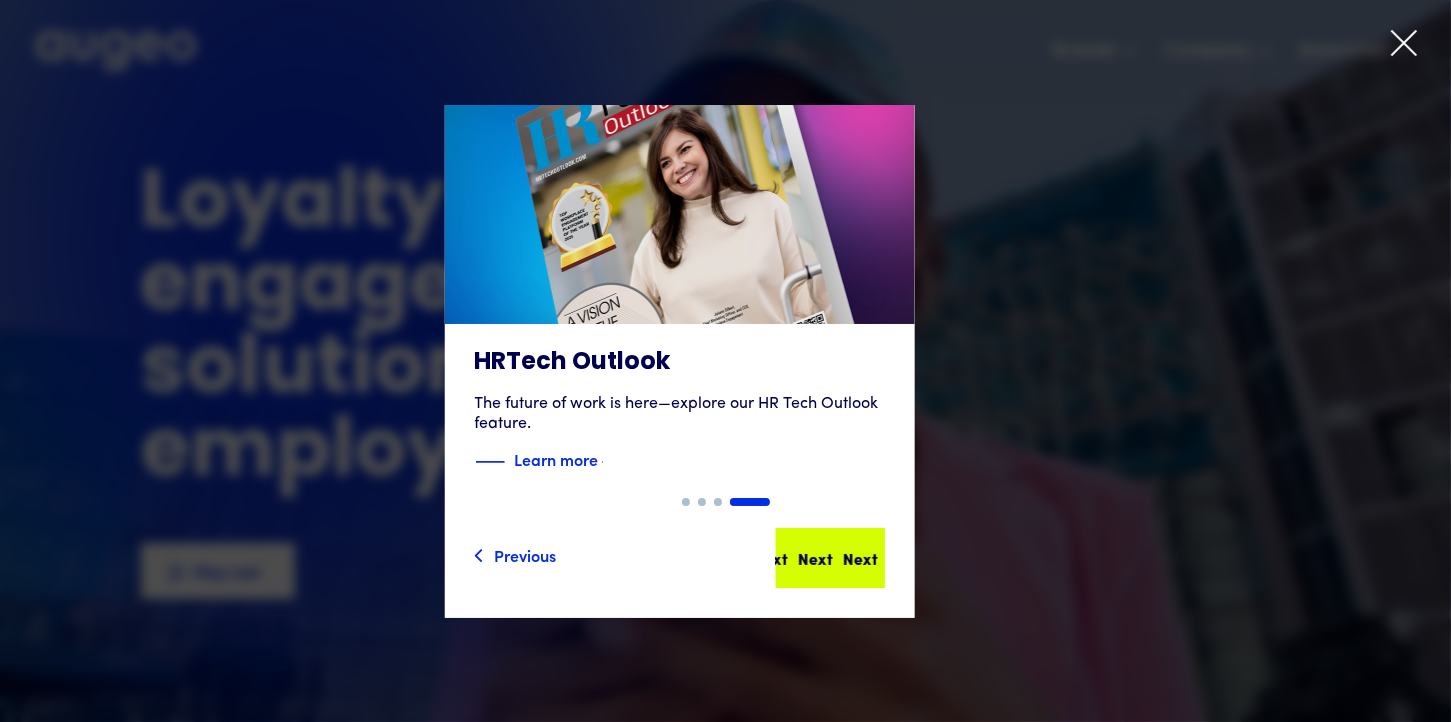 click on "Next" at bounding box center [851, 558] 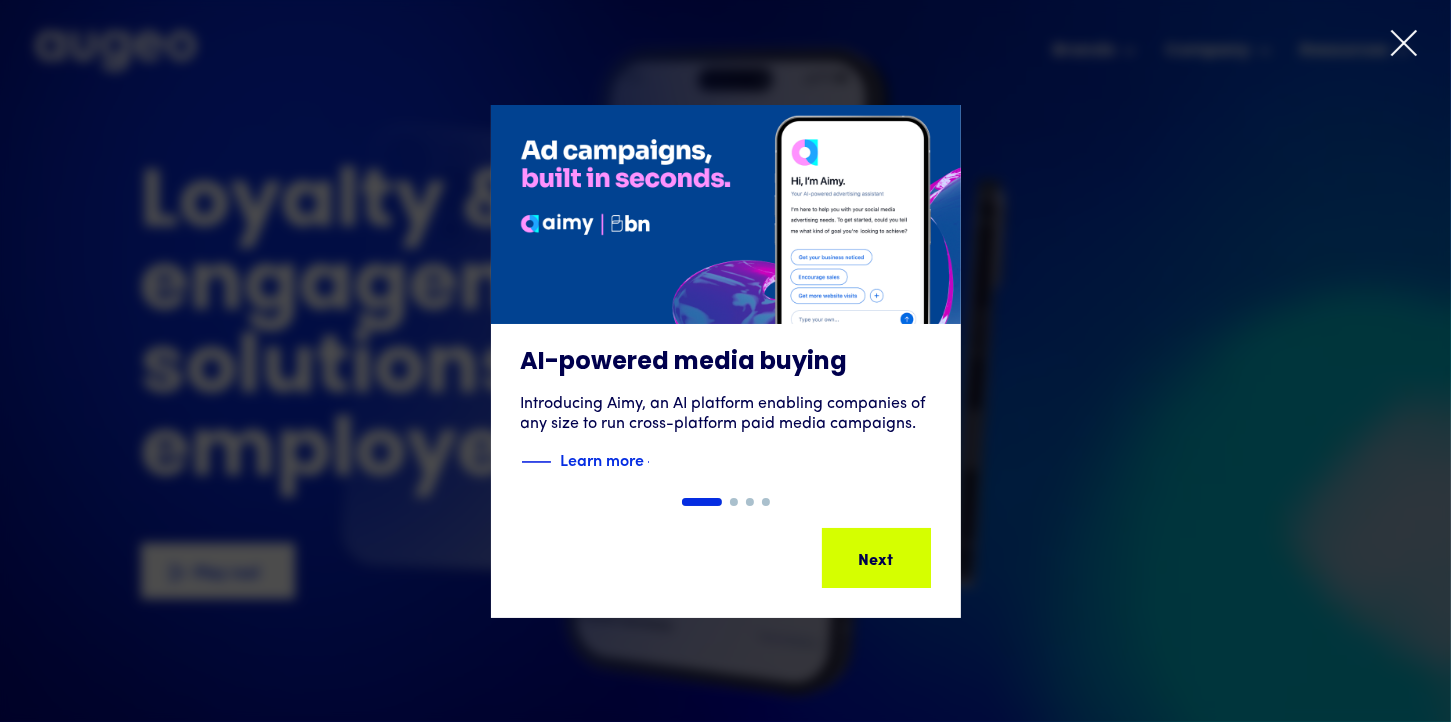click on "Next Next Next Next" at bounding box center (885, 558) 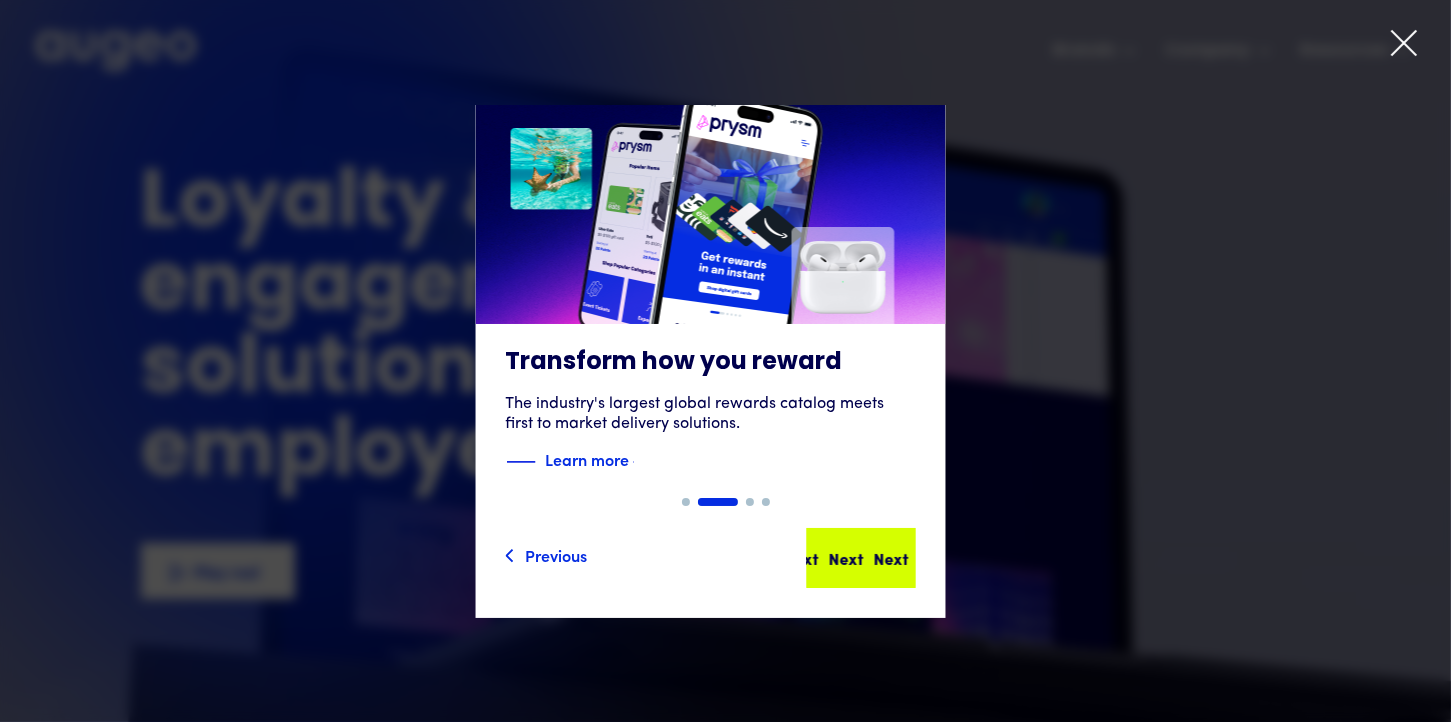 click on "Next Next Next Next" at bounding box center [869, 558] 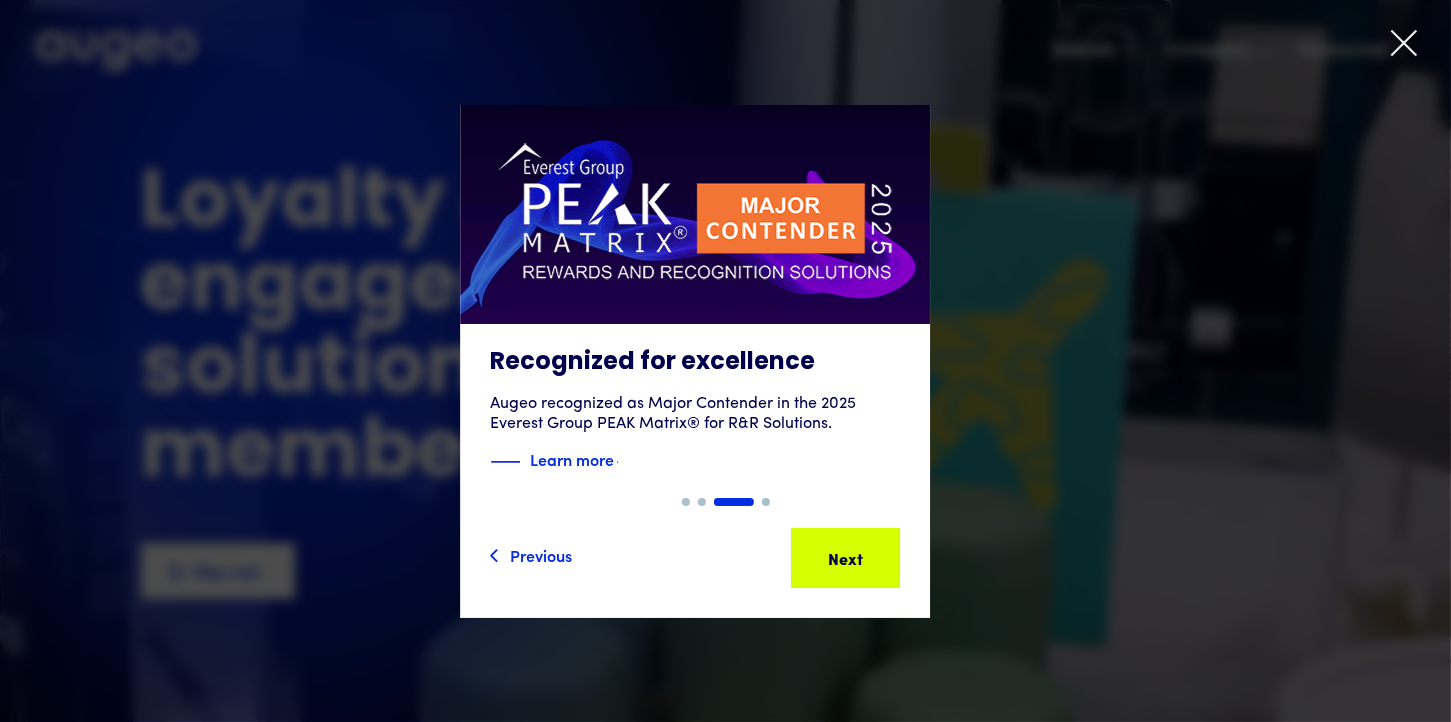 click on "Next" at bounding box center [876, 558] 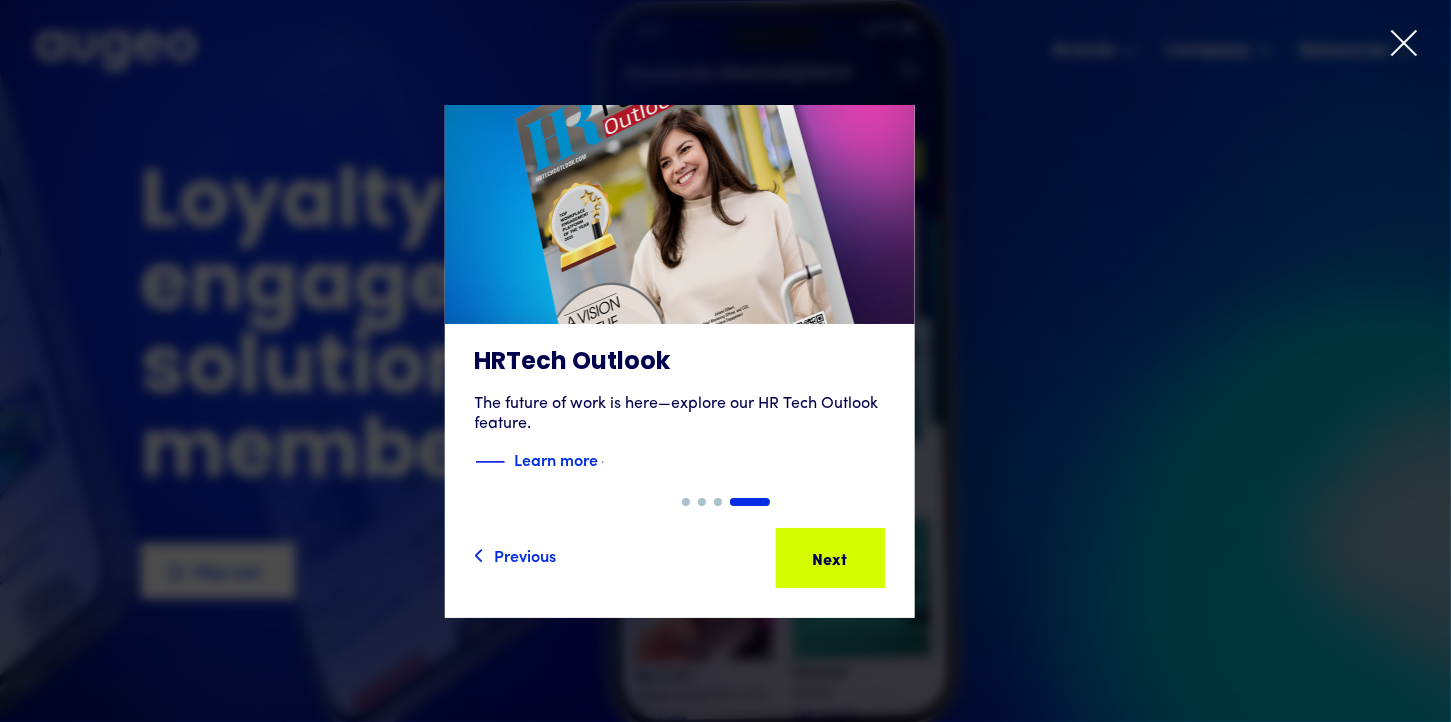 click 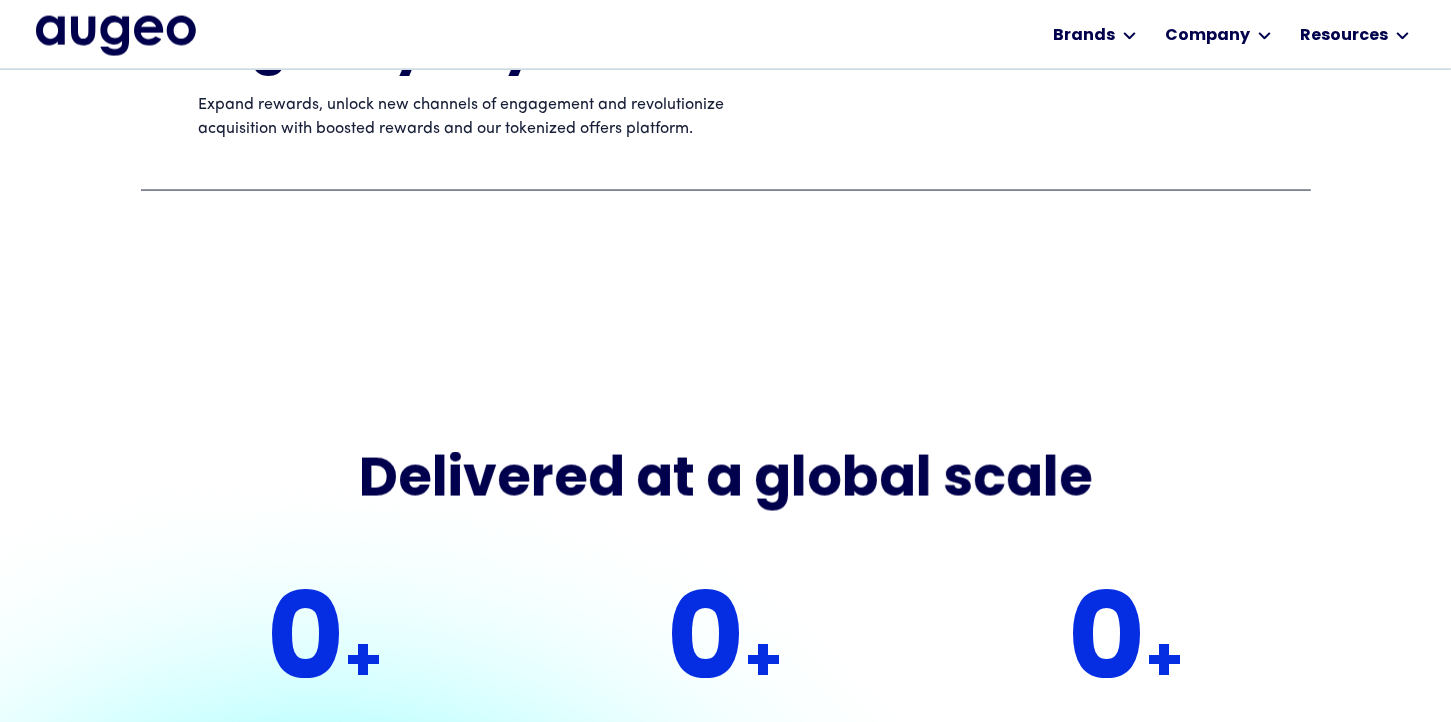 scroll, scrollTop: 4534, scrollLeft: 0, axis: vertical 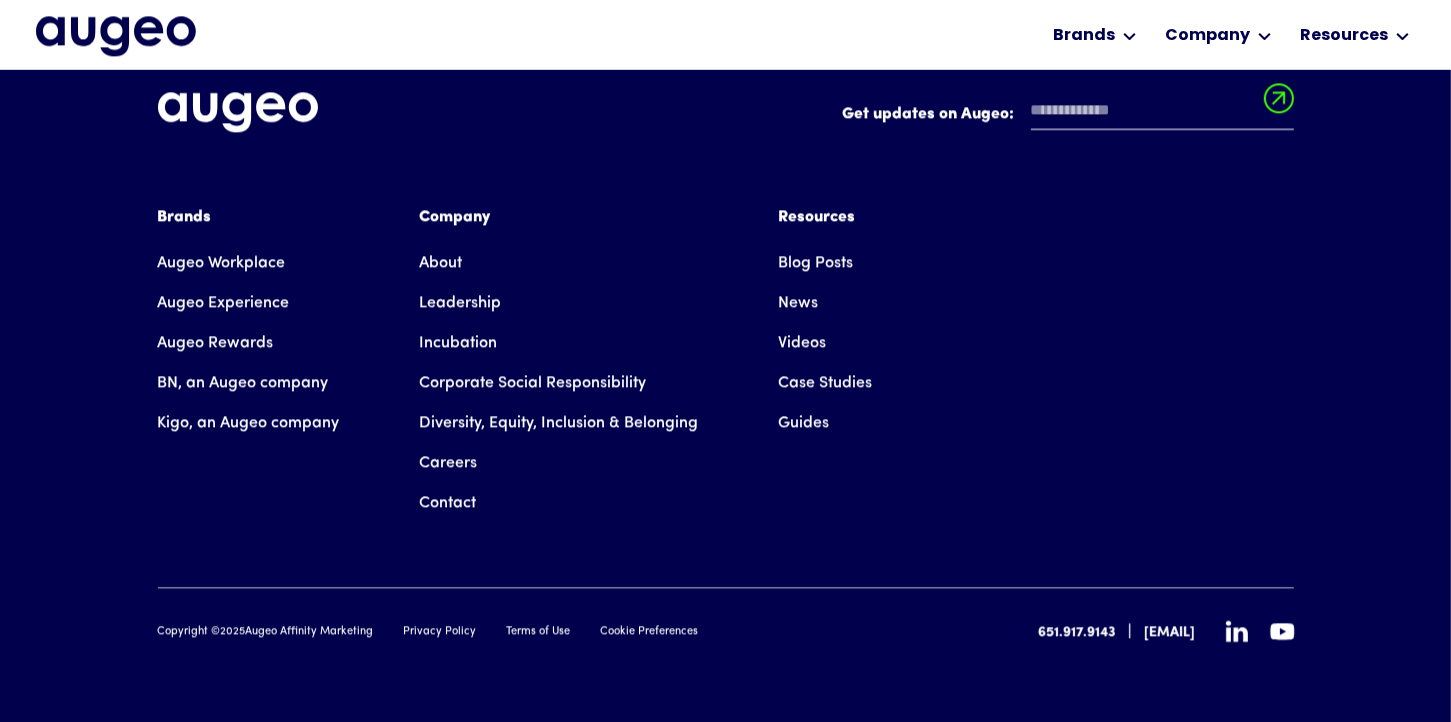 click on "Contact" at bounding box center (448, 503) 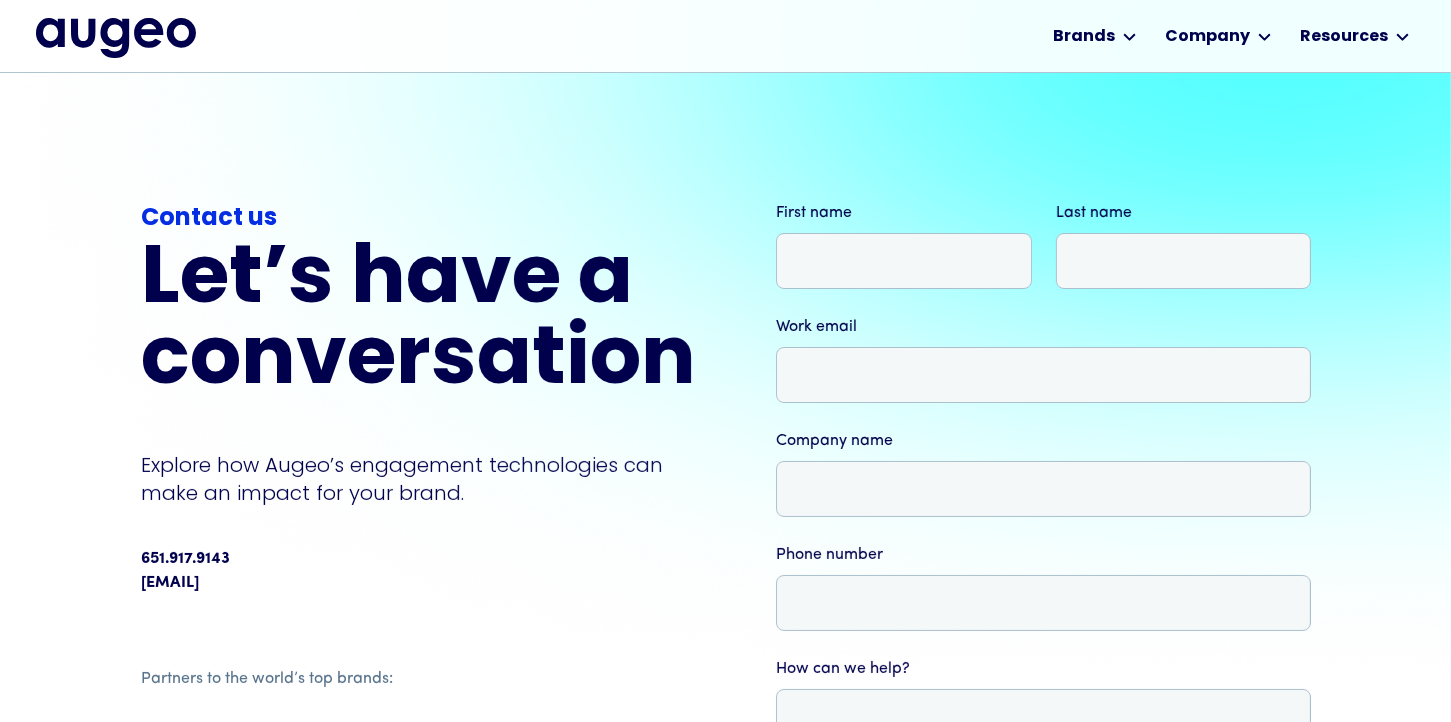 scroll, scrollTop: 241, scrollLeft: 0, axis: vertical 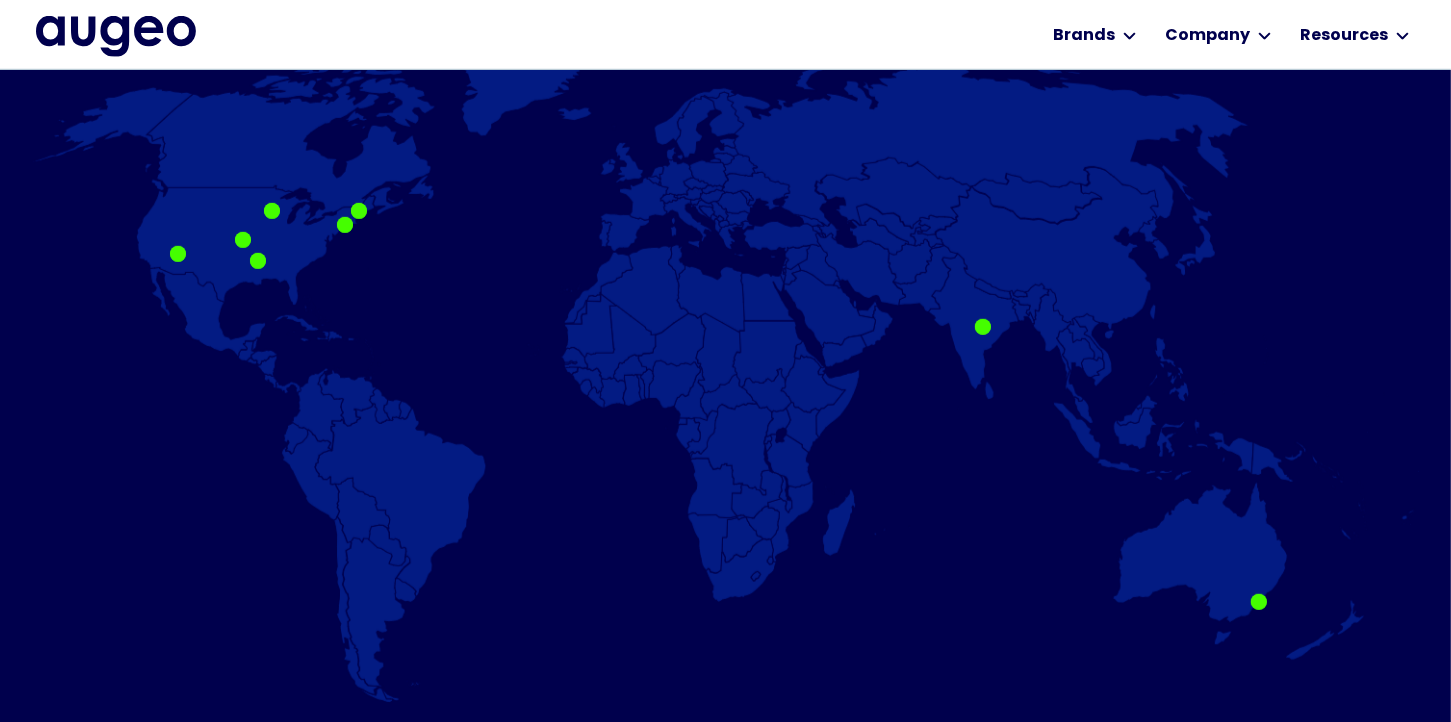 click at bounding box center [20, 3018] 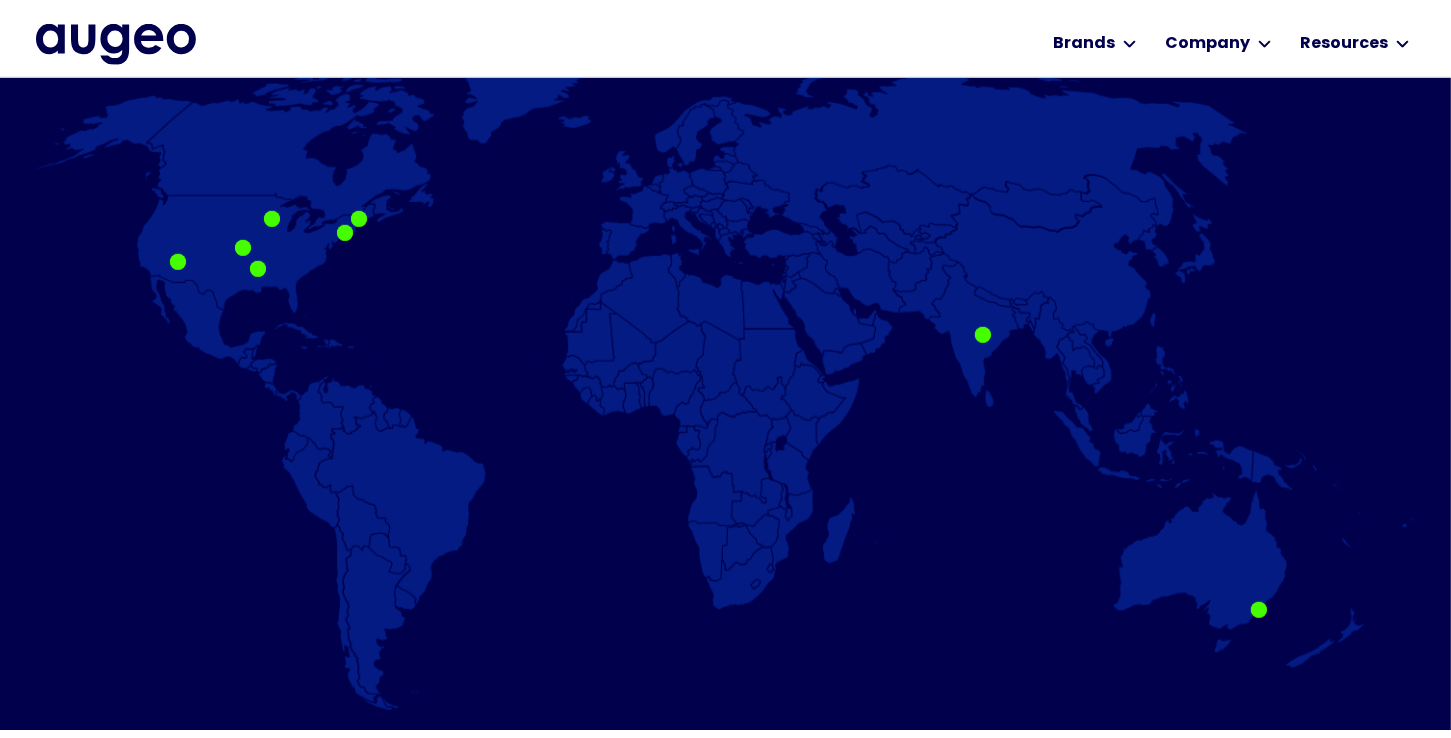 scroll, scrollTop: 900, scrollLeft: 0, axis: vertical 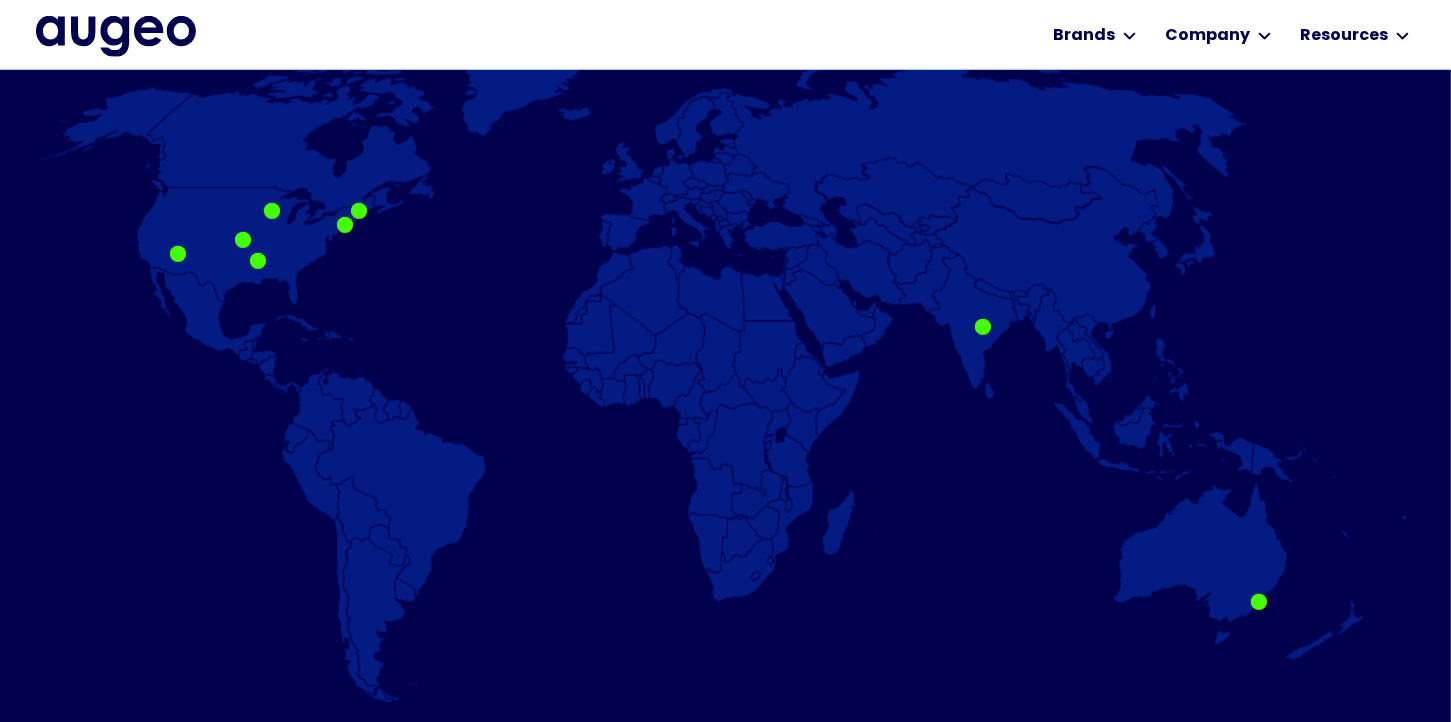 click at bounding box center [0, 4070] 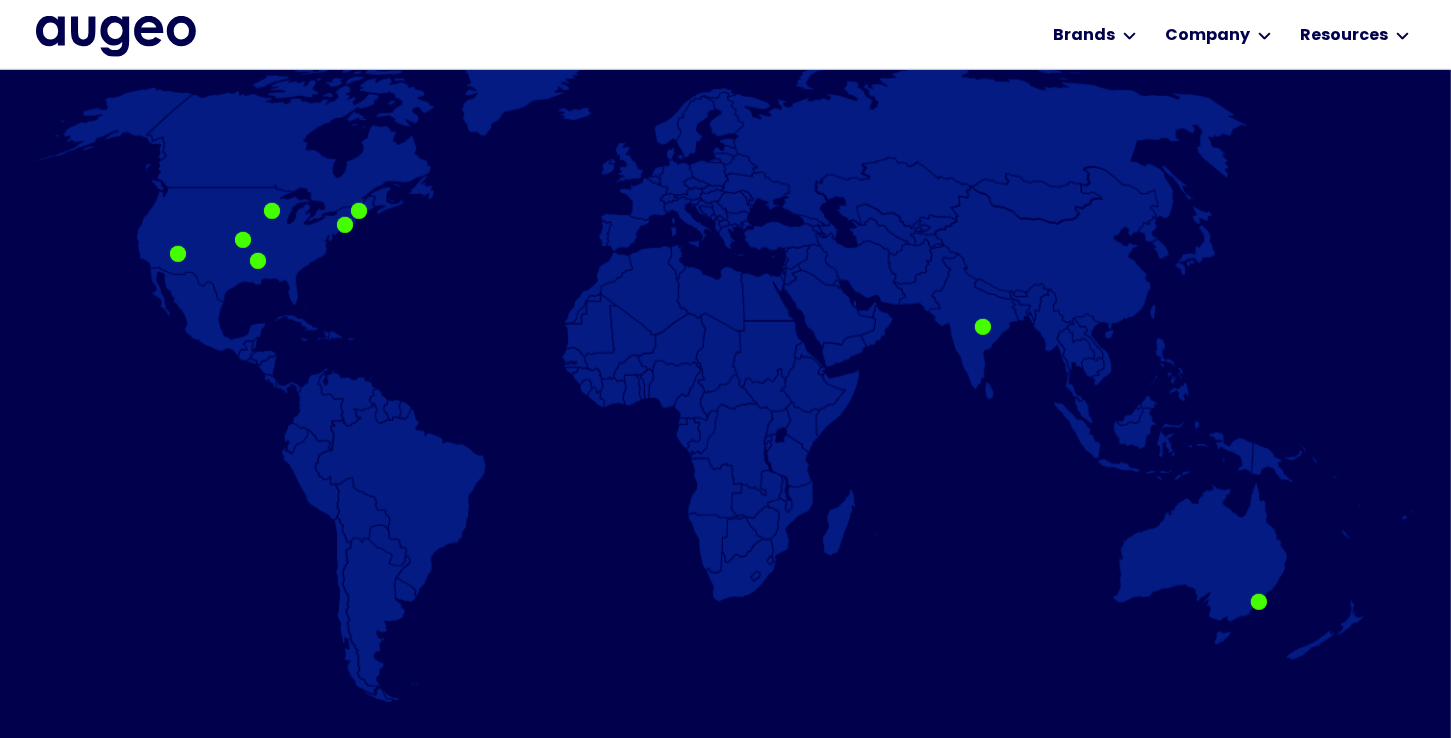 click at bounding box center (91, 3033) 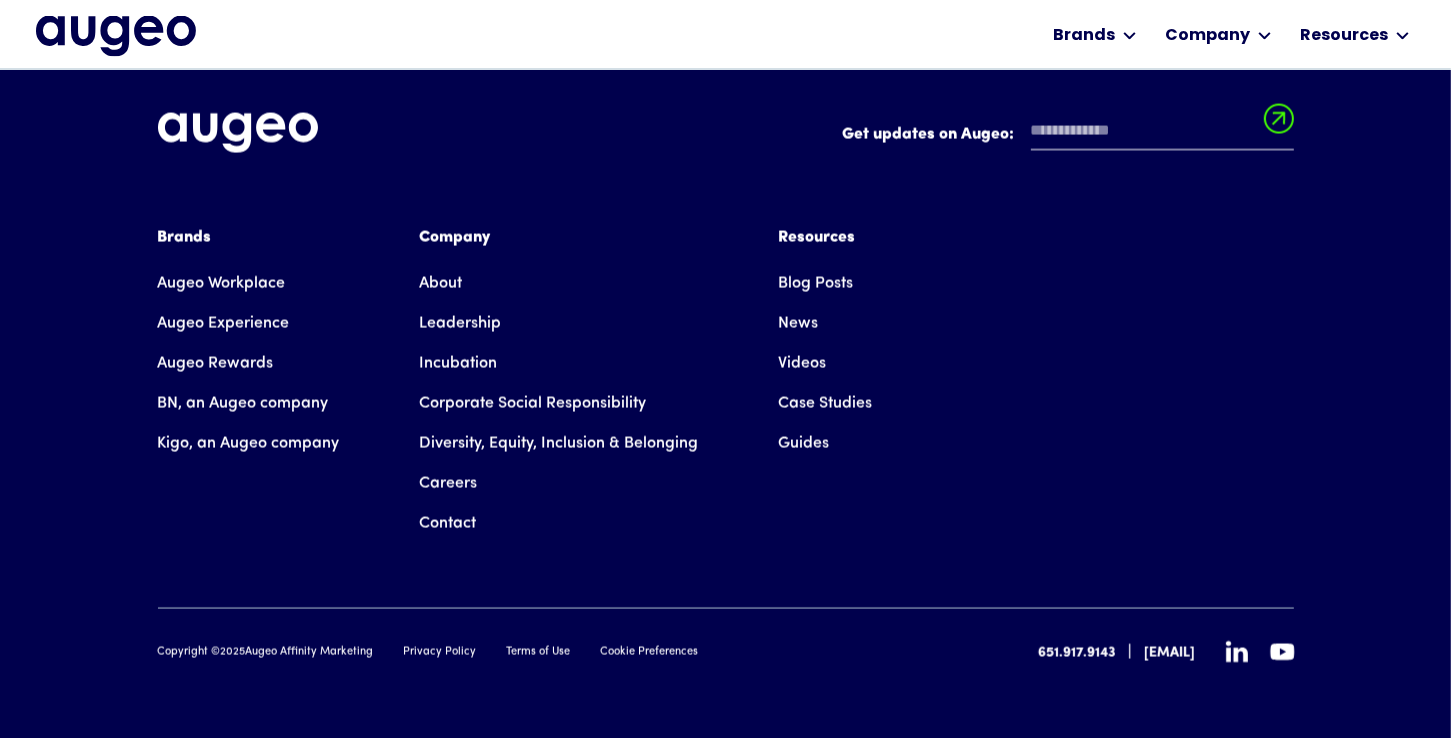 scroll, scrollTop: 3566, scrollLeft: 0, axis: vertical 